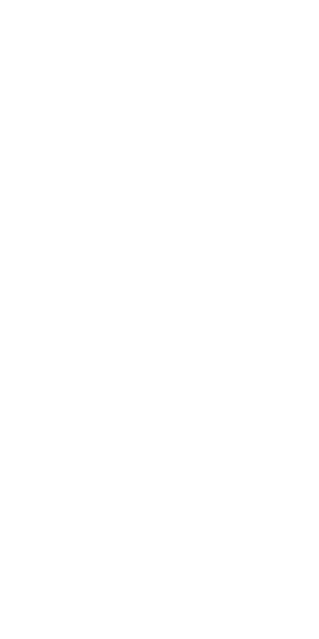 scroll, scrollTop: 0, scrollLeft: 0, axis: both 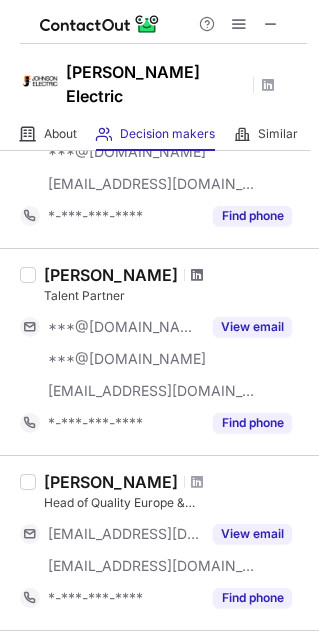 click at bounding box center (197, 275) 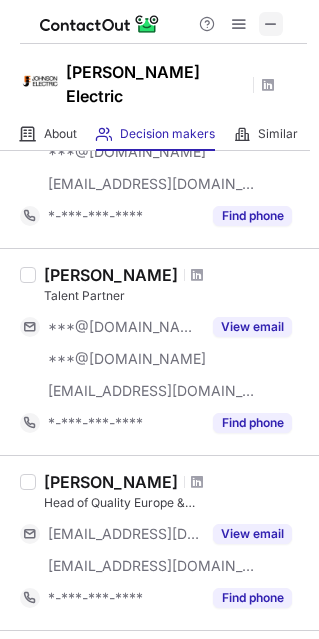 click at bounding box center [271, 24] 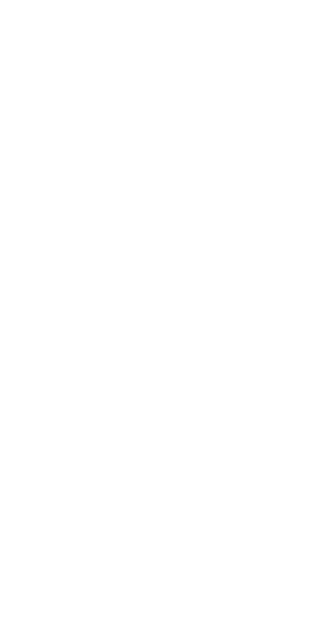 scroll, scrollTop: 0, scrollLeft: 0, axis: both 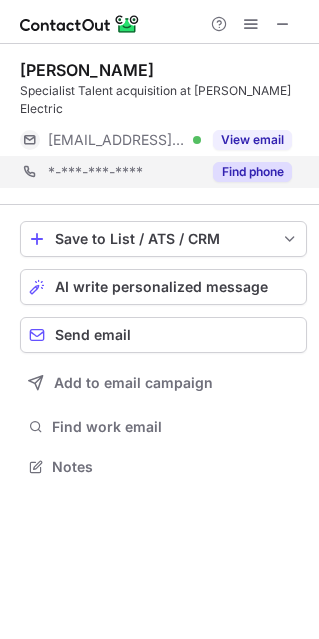 click on "*-***-***-**** Find phone" at bounding box center [163, 172] 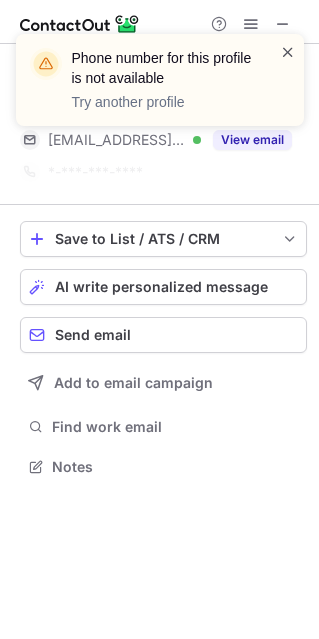 click at bounding box center (288, 52) 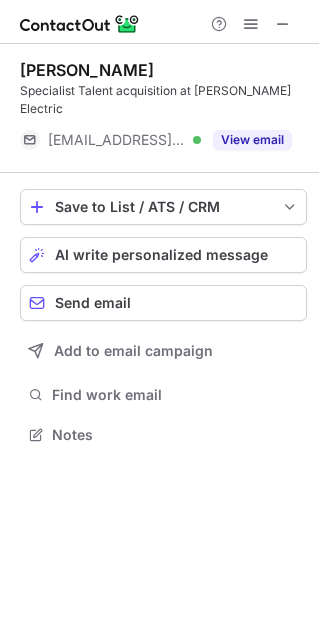 scroll, scrollTop: 402, scrollLeft: 319, axis: both 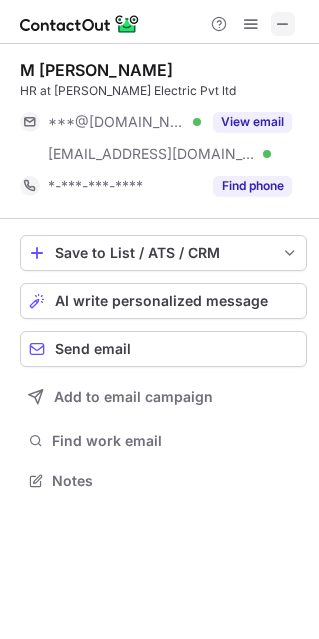 click at bounding box center (283, 24) 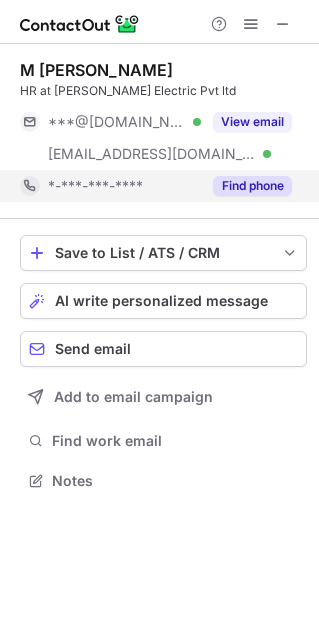 click on "Find phone" at bounding box center (246, 186) 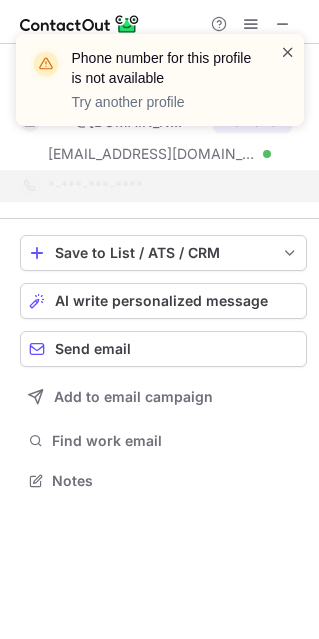 click at bounding box center [288, 52] 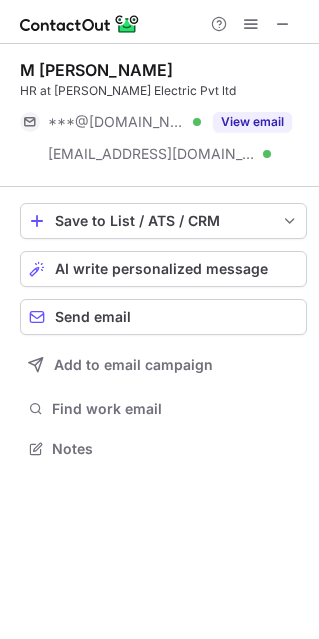 scroll, scrollTop: 434, scrollLeft: 319, axis: both 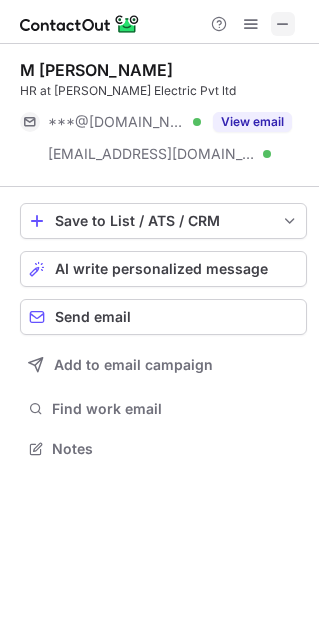 drag, startPoint x: 284, startPoint y: 13, endPoint x: 283, endPoint y: 26, distance: 13.038404 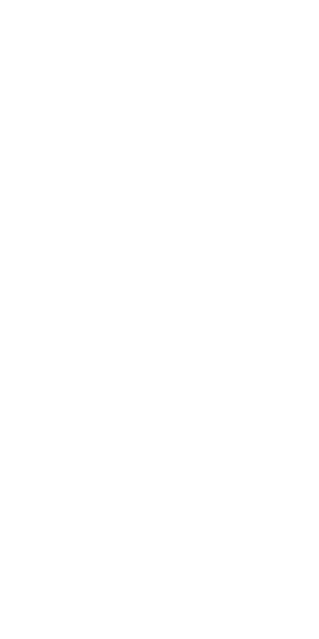 scroll, scrollTop: 0, scrollLeft: 0, axis: both 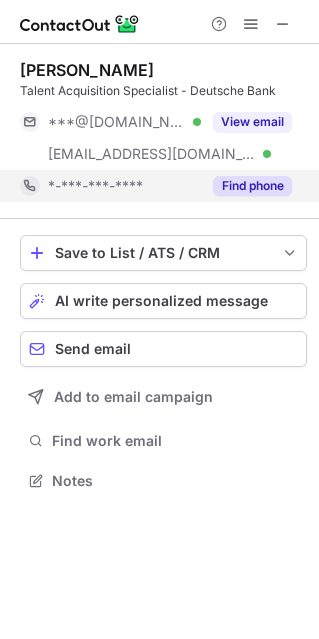click on "Find phone" at bounding box center [246, 186] 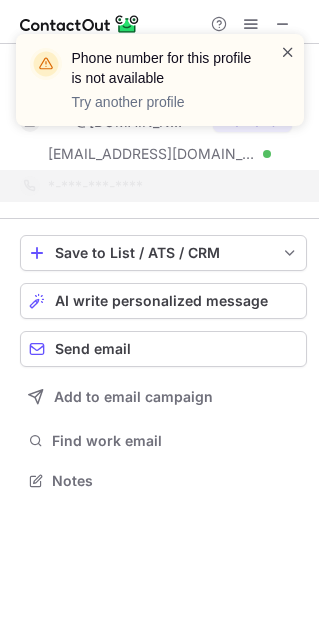 click on "Phone number for this profile is not available Try another profile" at bounding box center [160, 80] 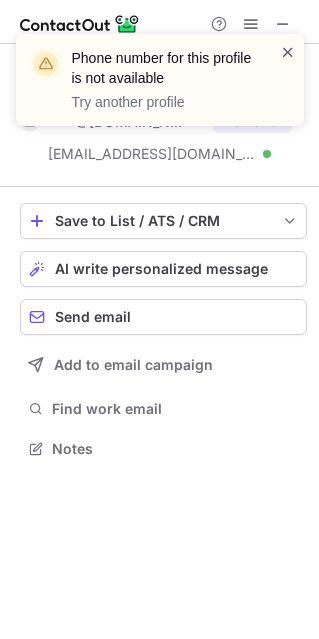 scroll, scrollTop: 434, scrollLeft: 319, axis: both 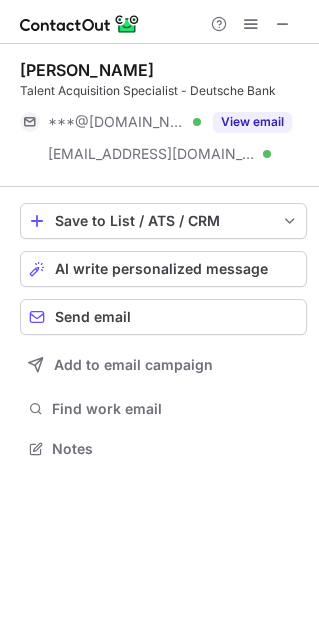 click on "Phone number for this profile is not available Try another profile Ashok Sharma Talent Acquisition Specialist - Deutsche Bank ***@outlook.com Verified ***@db.com Verified View email Save to List / ATS / CRM List Select Lever Connect Greenhouse Connect Salesforce Connect Hubspot Connect Bullhorn Connect Zapier (100+ Applications) Connect Request a new integration AI write personalized message Send email Add to email campaign Find work email Notes" at bounding box center [159, 319] 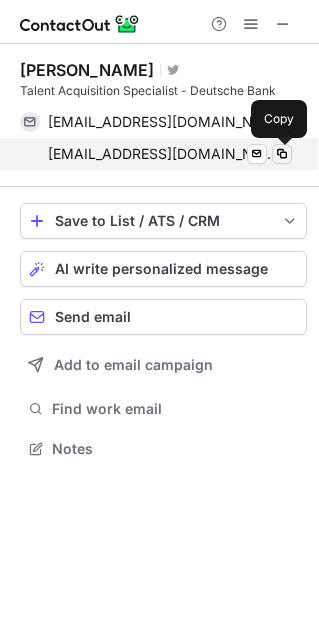 click at bounding box center (282, 154) 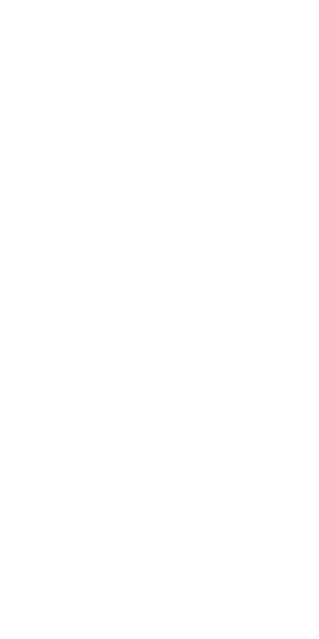 scroll, scrollTop: 0, scrollLeft: 0, axis: both 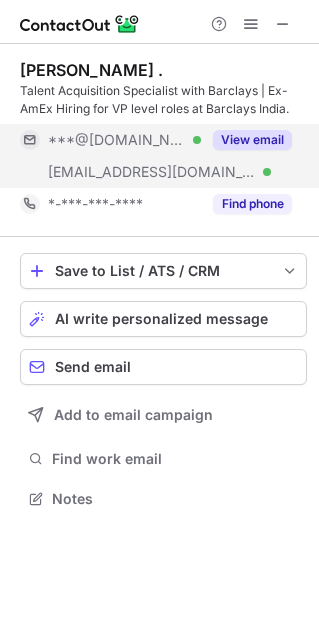 click on "View email" at bounding box center (252, 140) 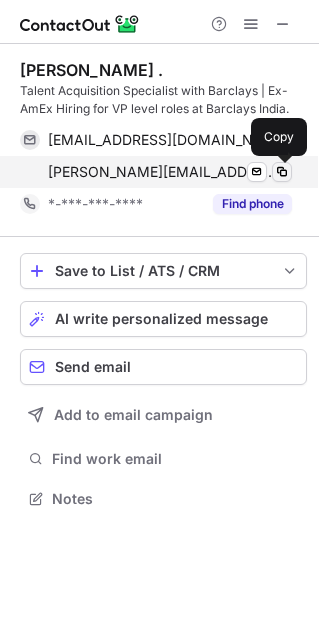click at bounding box center [282, 172] 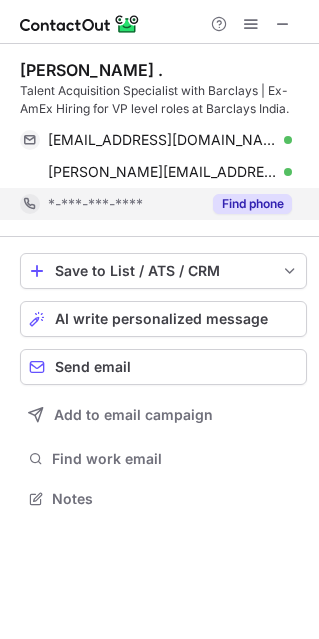 click on "Find phone" at bounding box center (252, 204) 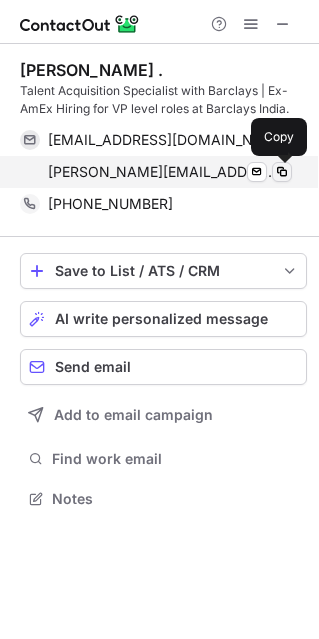 click at bounding box center (282, 172) 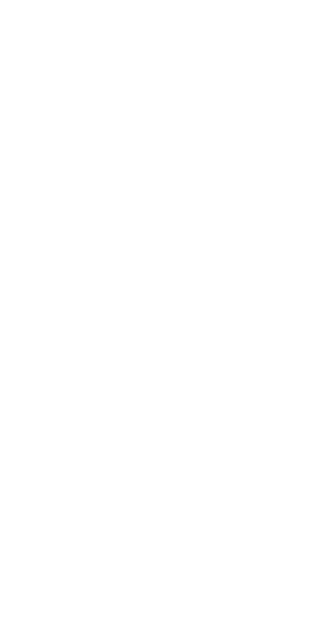 scroll, scrollTop: 0, scrollLeft: 0, axis: both 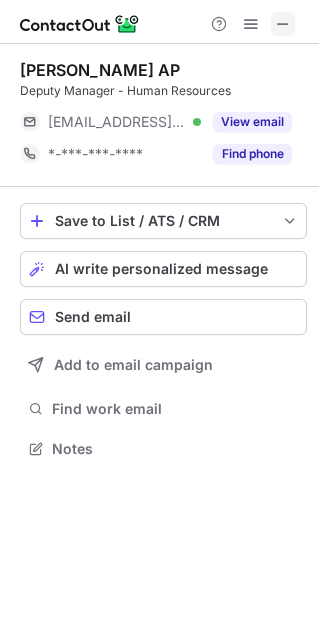 click at bounding box center (283, 24) 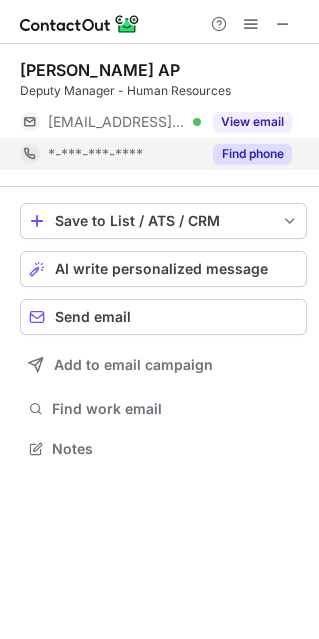 click on "Find phone" at bounding box center [252, 154] 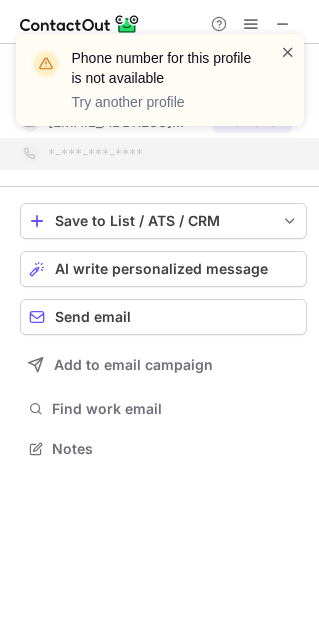 click at bounding box center (288, 52) 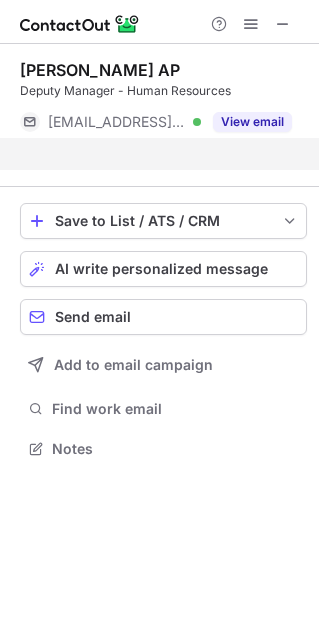 scroll, scrollTop: 402, scrollLeft: 319, axis: both 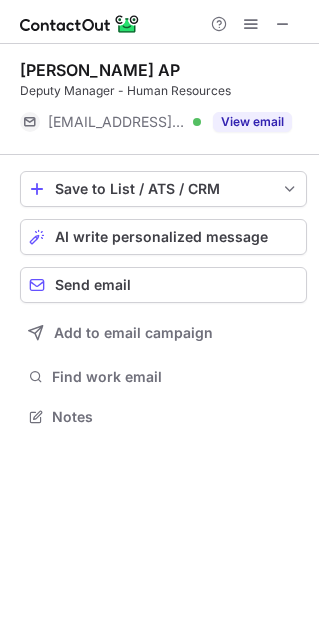 click on "Phone number for this profile is not available Try another profile" at bounding box center (160, 34) 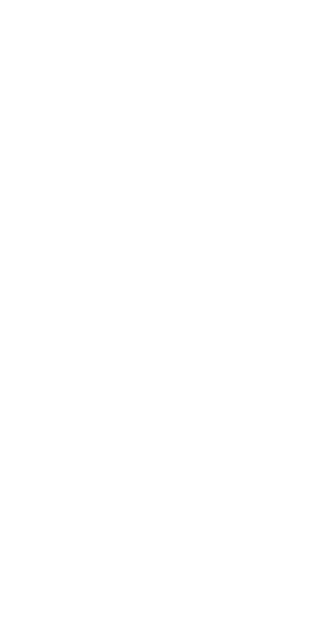 scroll, scrollTop: 0, scrollLeft: 0, axis: both 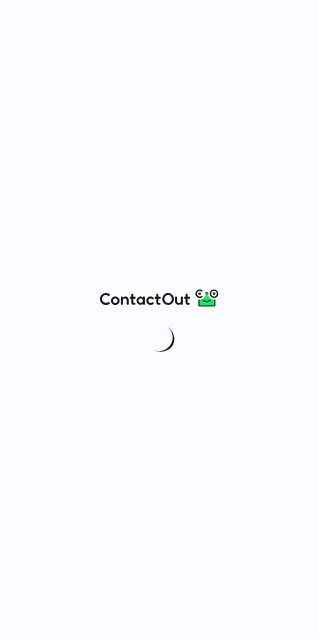 click at bounding box center [159, 319] 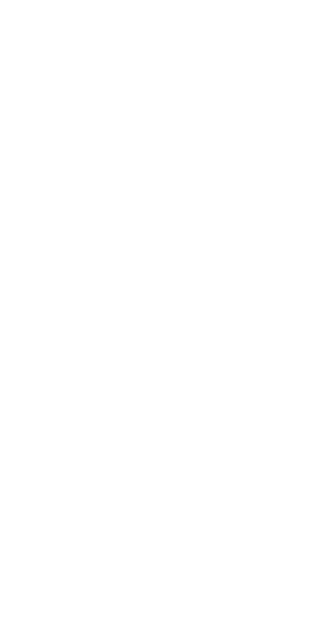 scroll, scrollTop: 0, scrollLeft: 0, axis: both 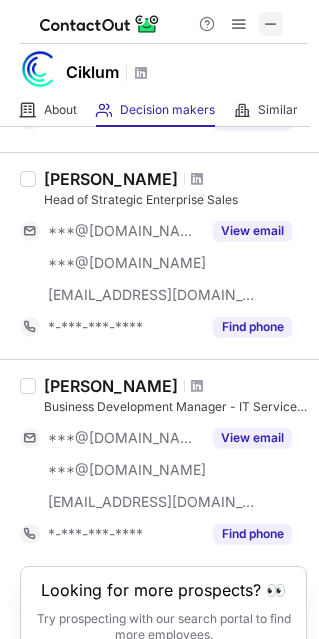 click at bounding box center [271, 24] 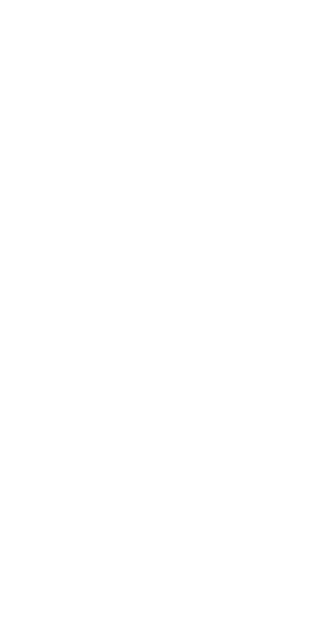 scroll, scrollTop: 0, scrollLeft: 0, axis: both 